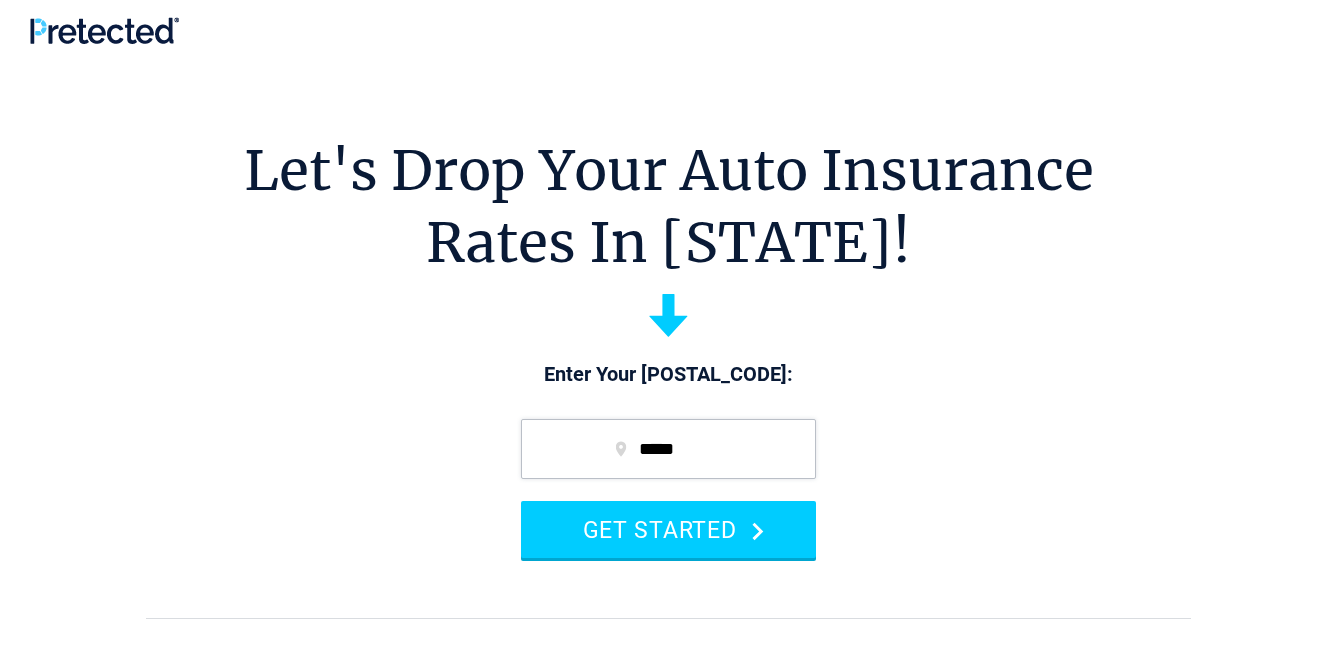 scroll, scrollTop: 0, scrollLeft: 0, axis: both 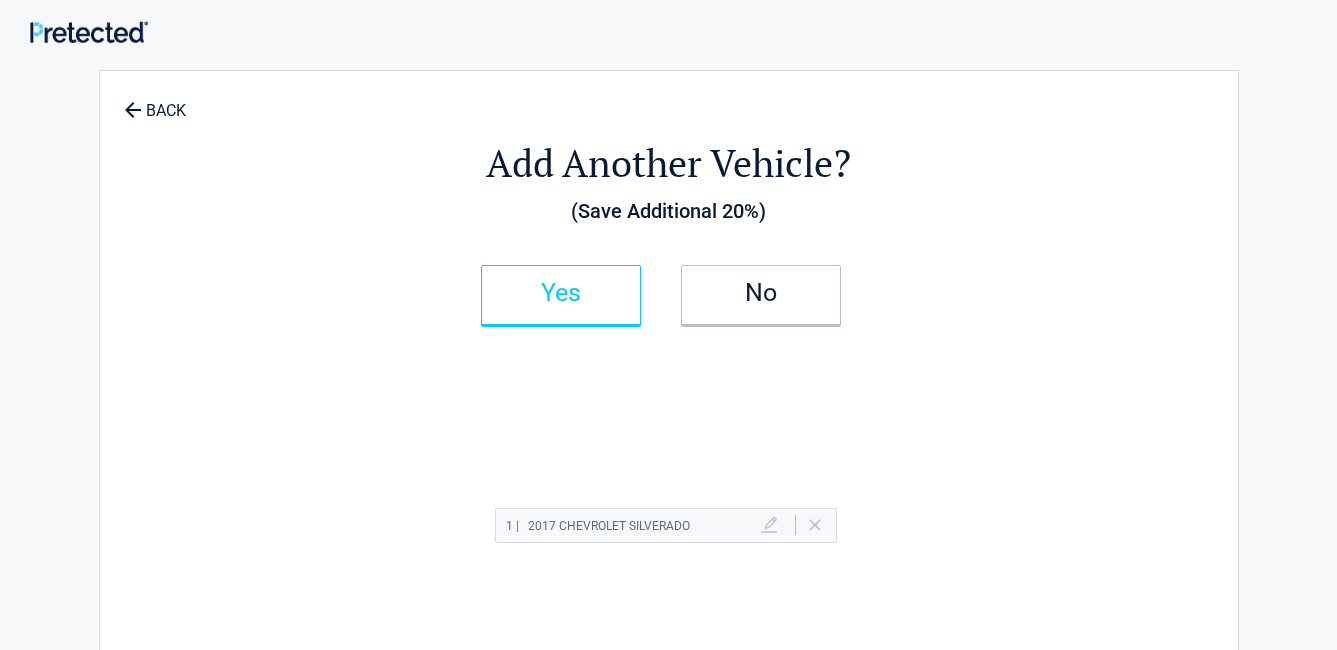click on "Yes" at bounding box center (561, 293) 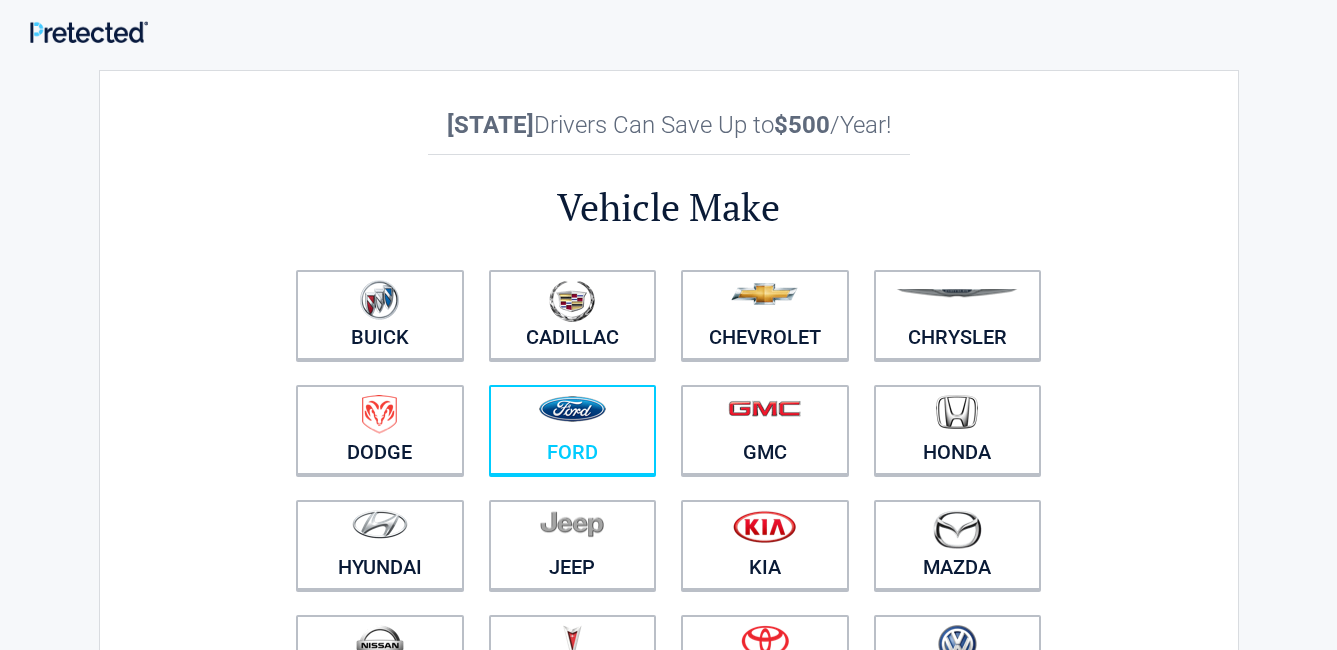 click at bounding box center [573, 417] 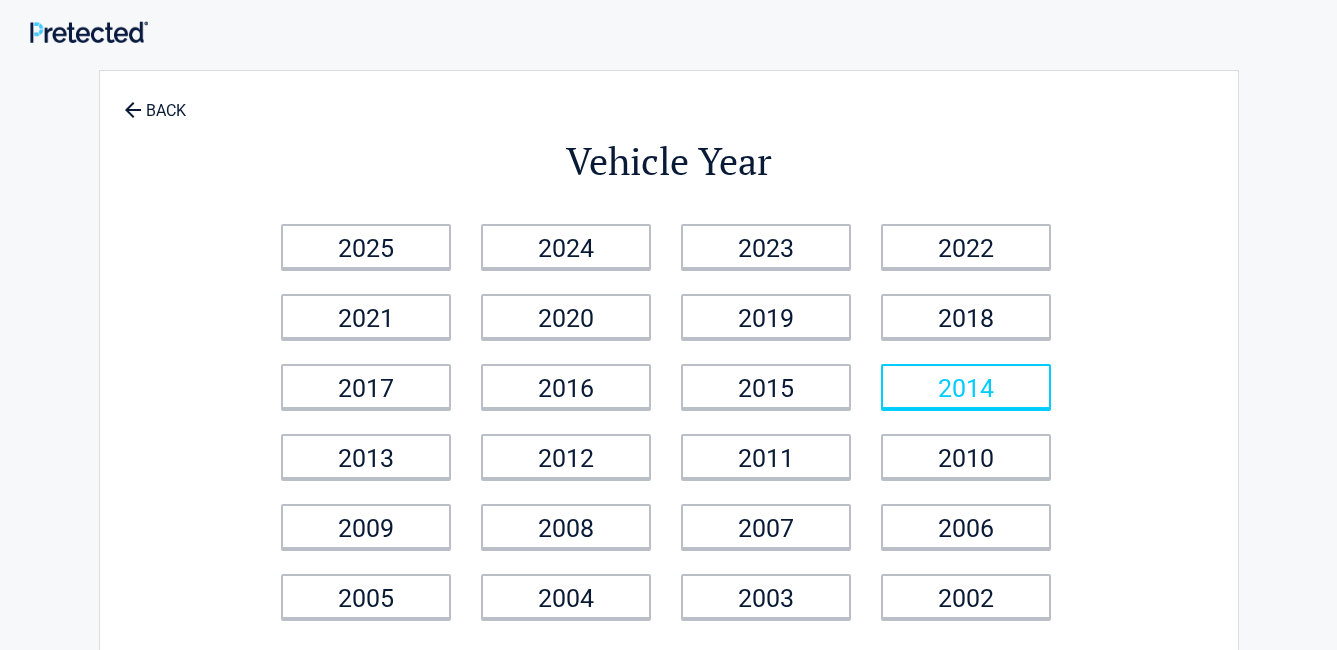 click on "2014" at bounding box center (966, 386) 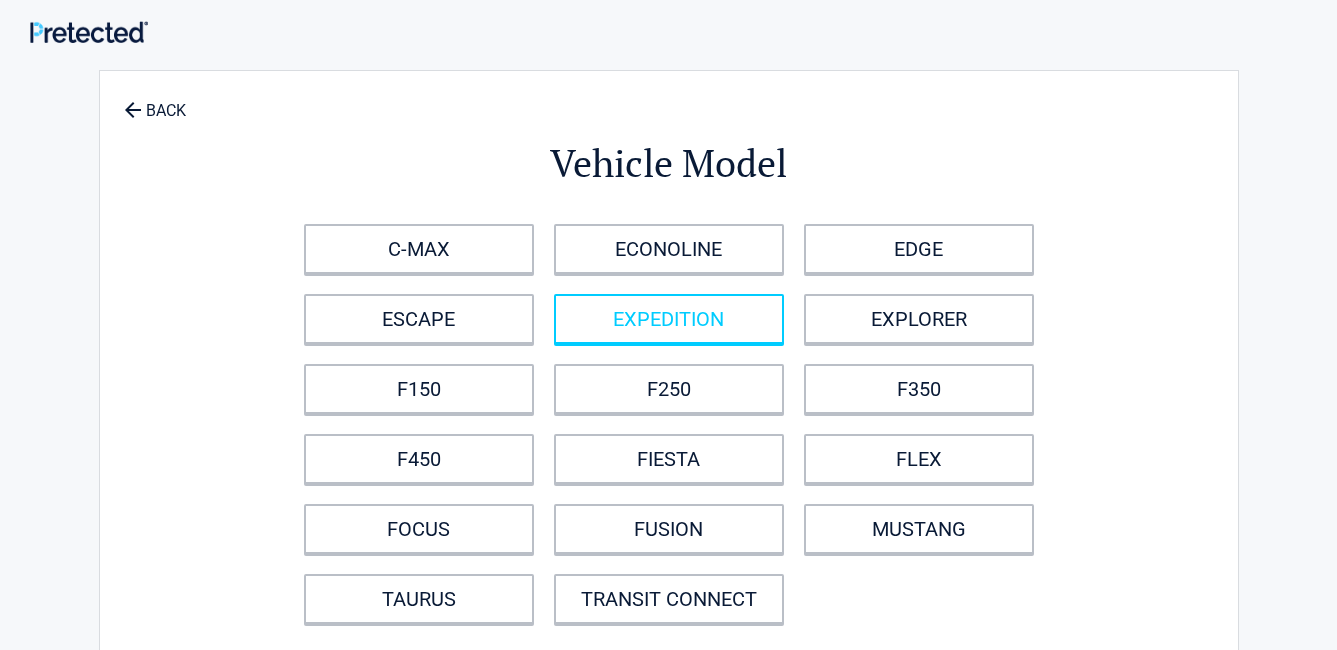 click on "EXPEDITION" at bounding box center (669, 319) 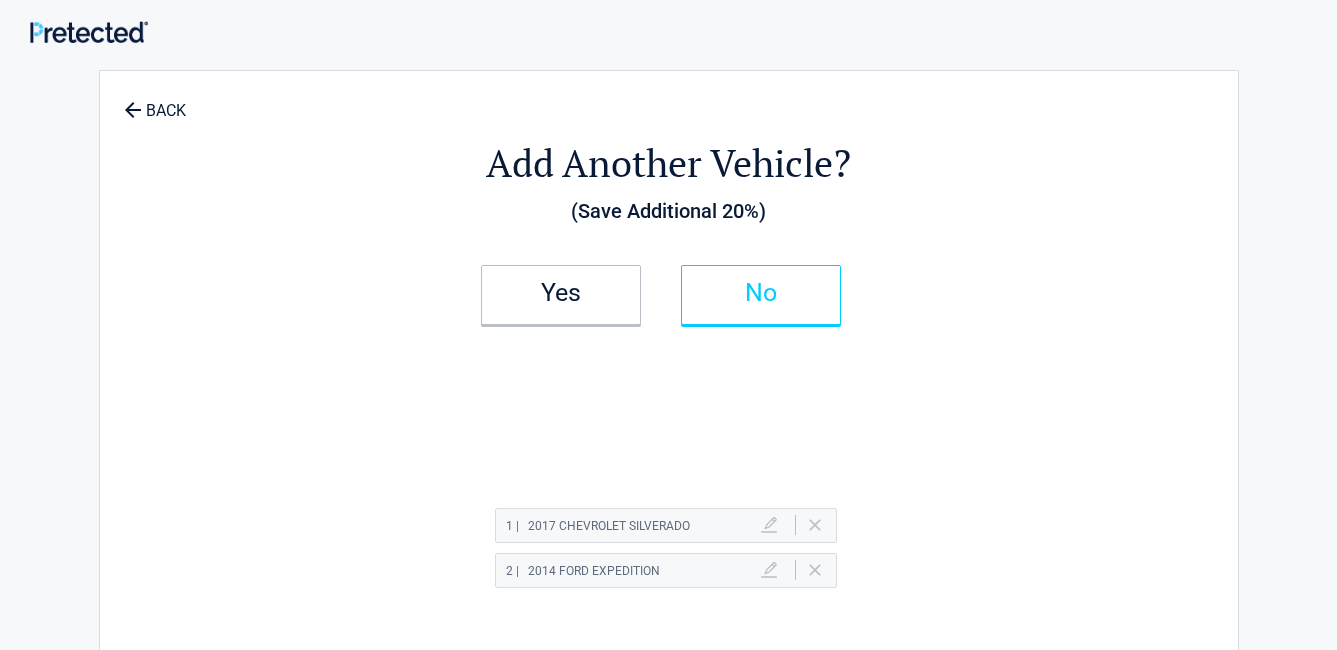 click on "No" at bounding box center [761, 293] 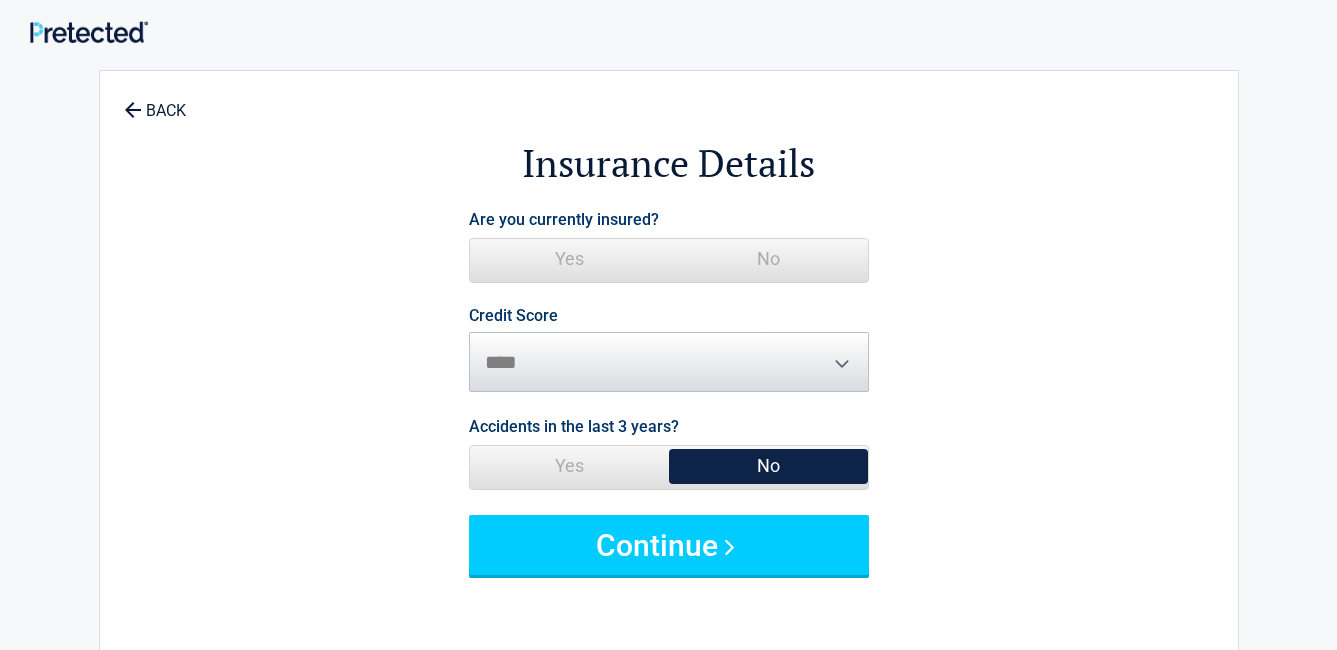 click on "Yes" at bounding box center [569, 259] 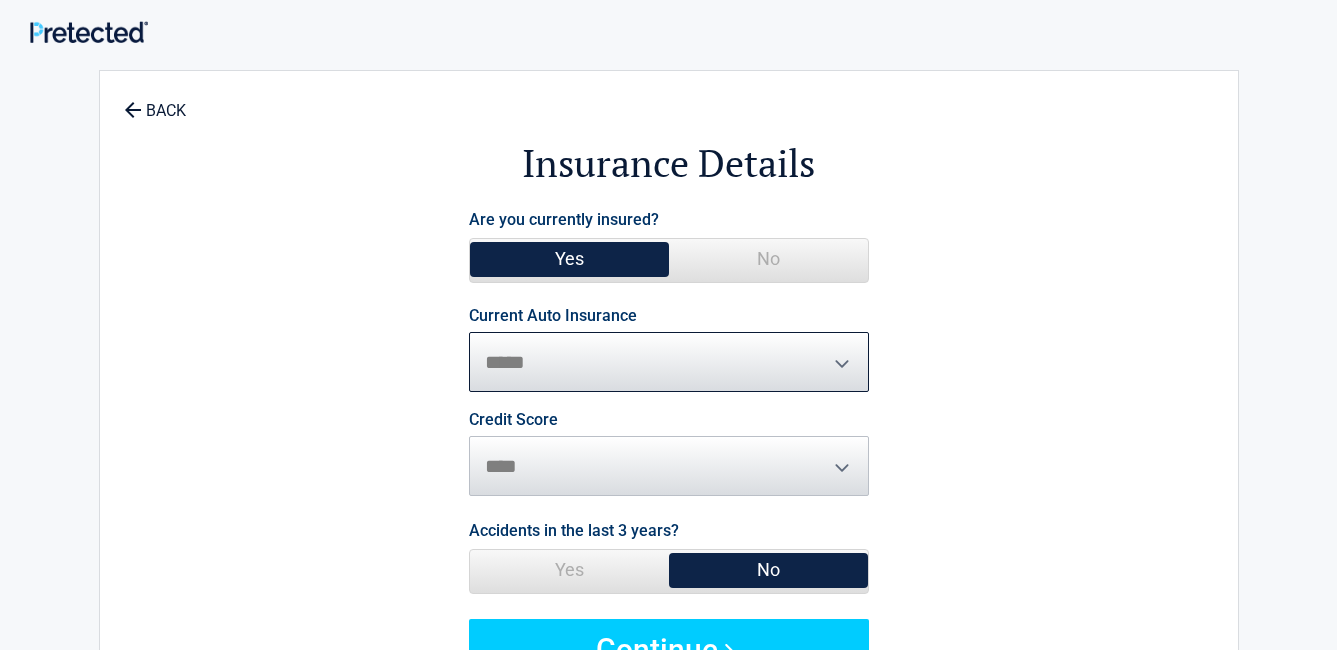 click on "**********" at bounding box center (669, 362) 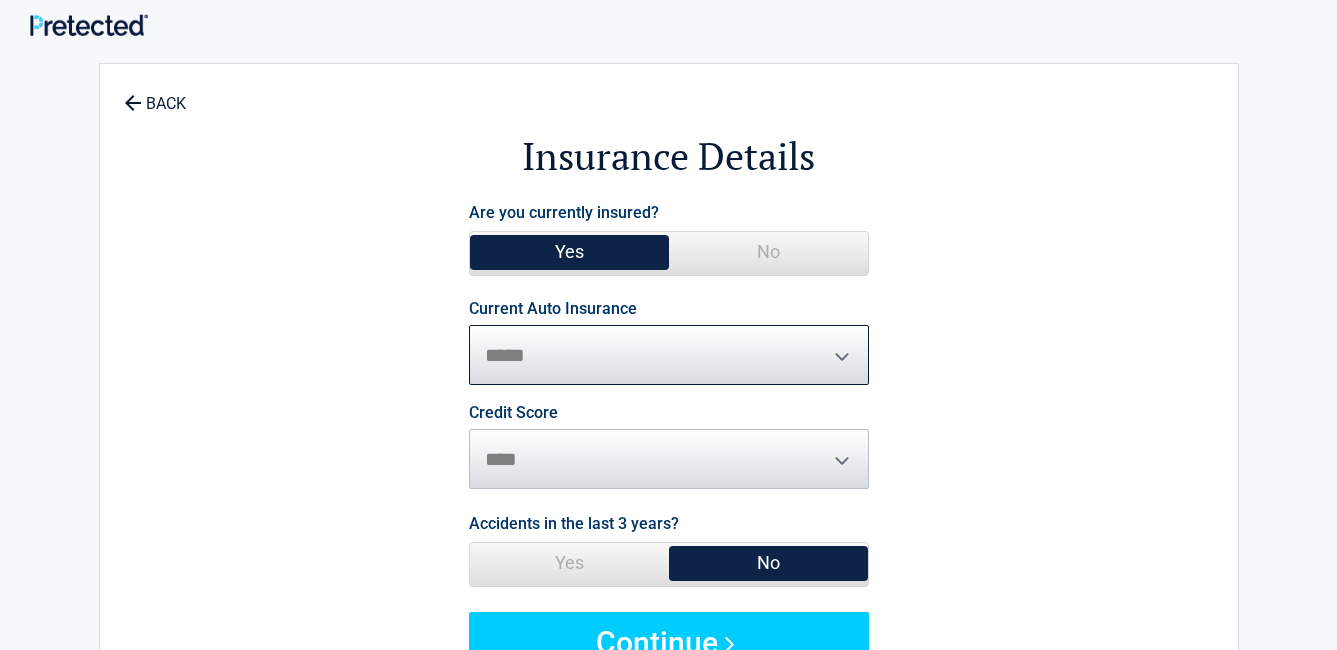 scroll, scrollTop: 0, scrollLeft: 0, axis: both 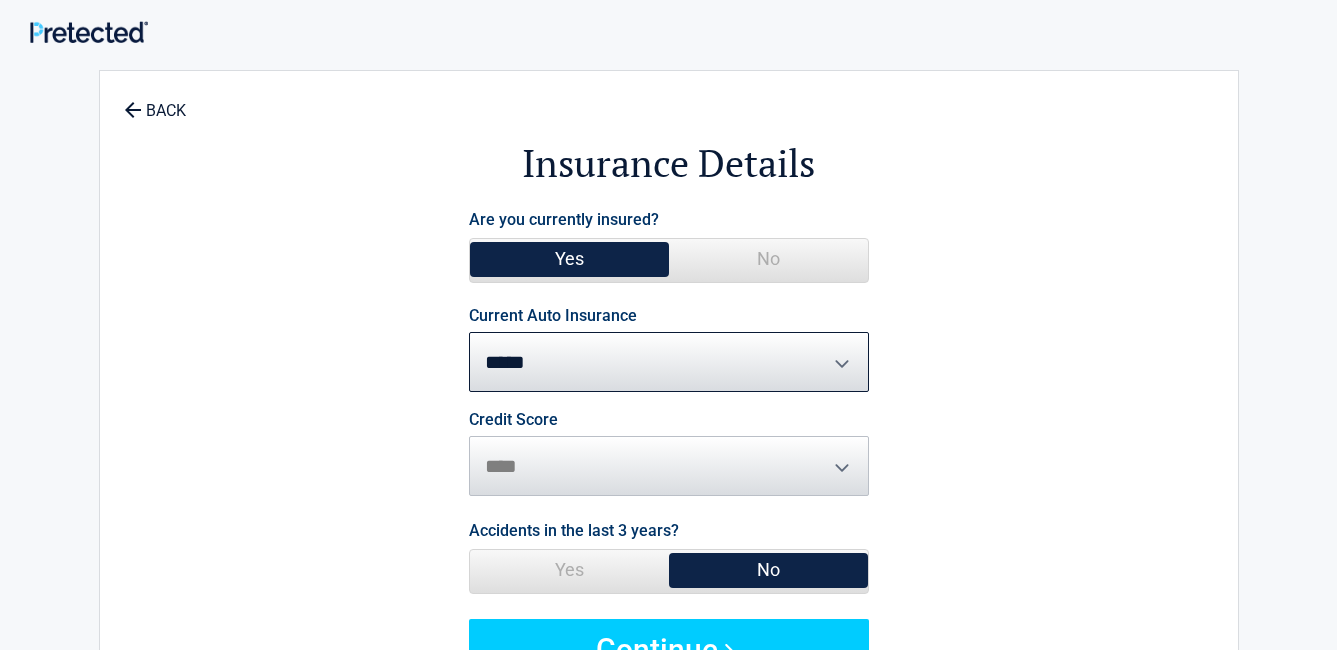 click on "**********" at bounding box center (669, 350) 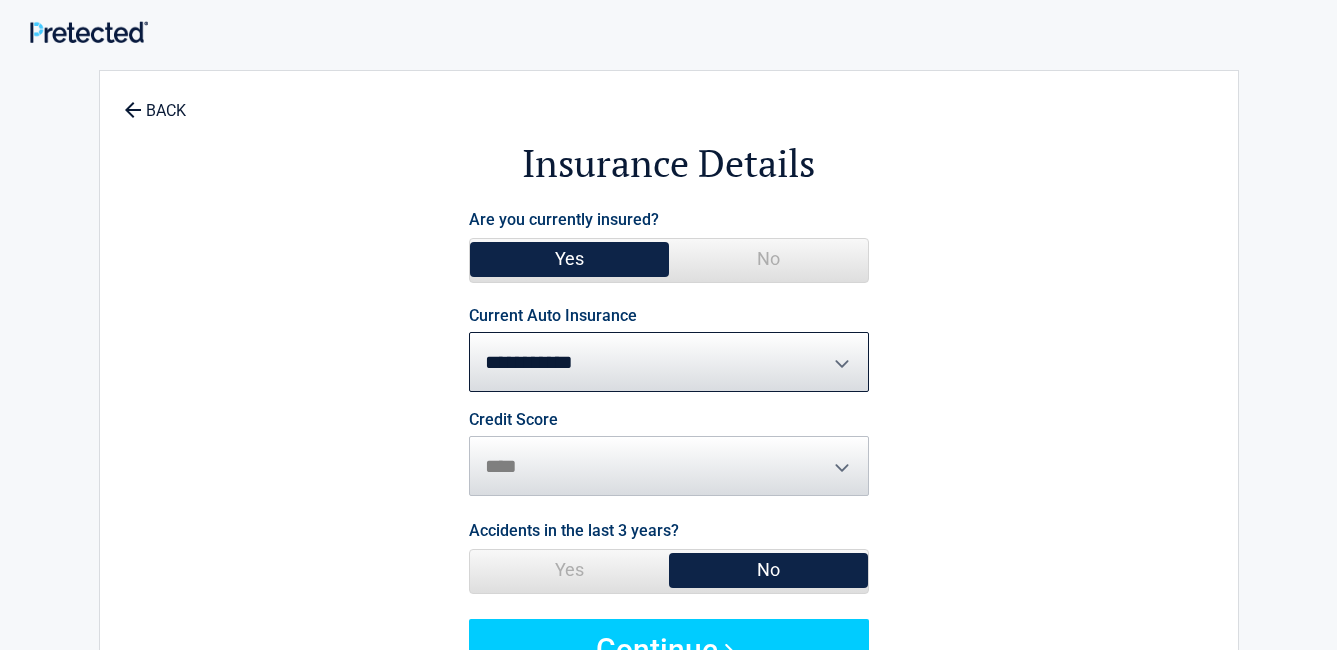 click on "**********" at bounding box center [669, 362] 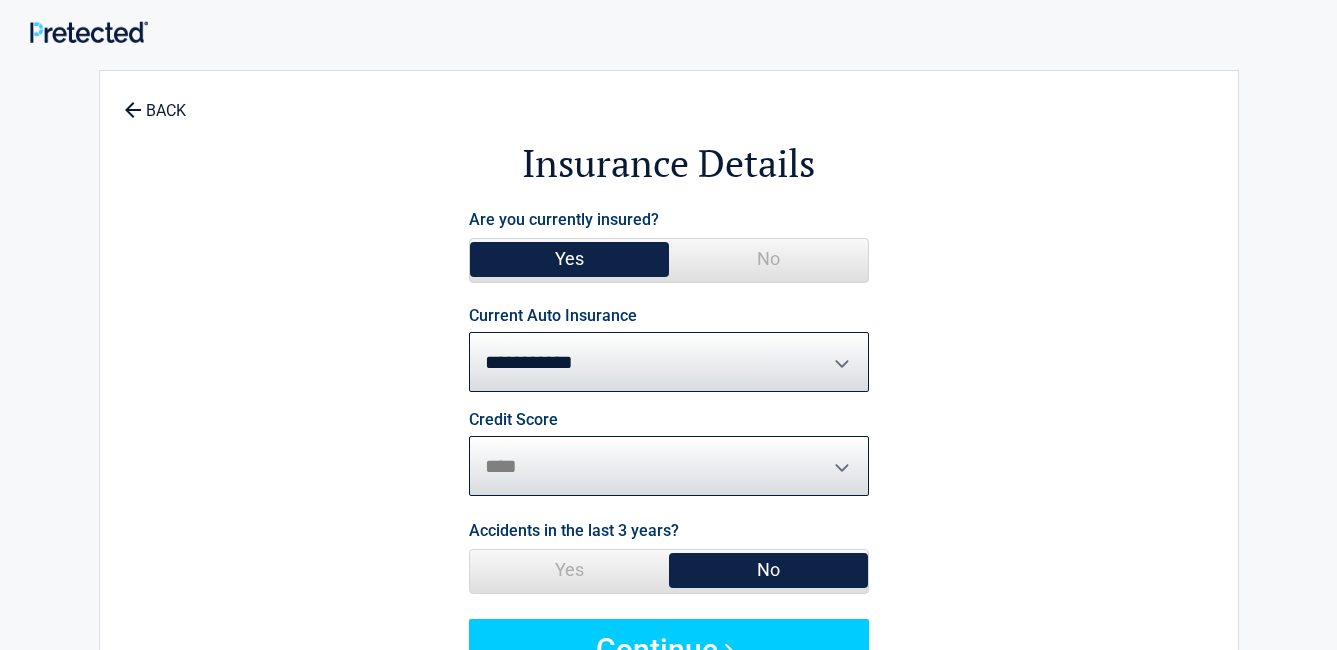 click on "*********
****
*******
****" at bounding box center [669, 466] 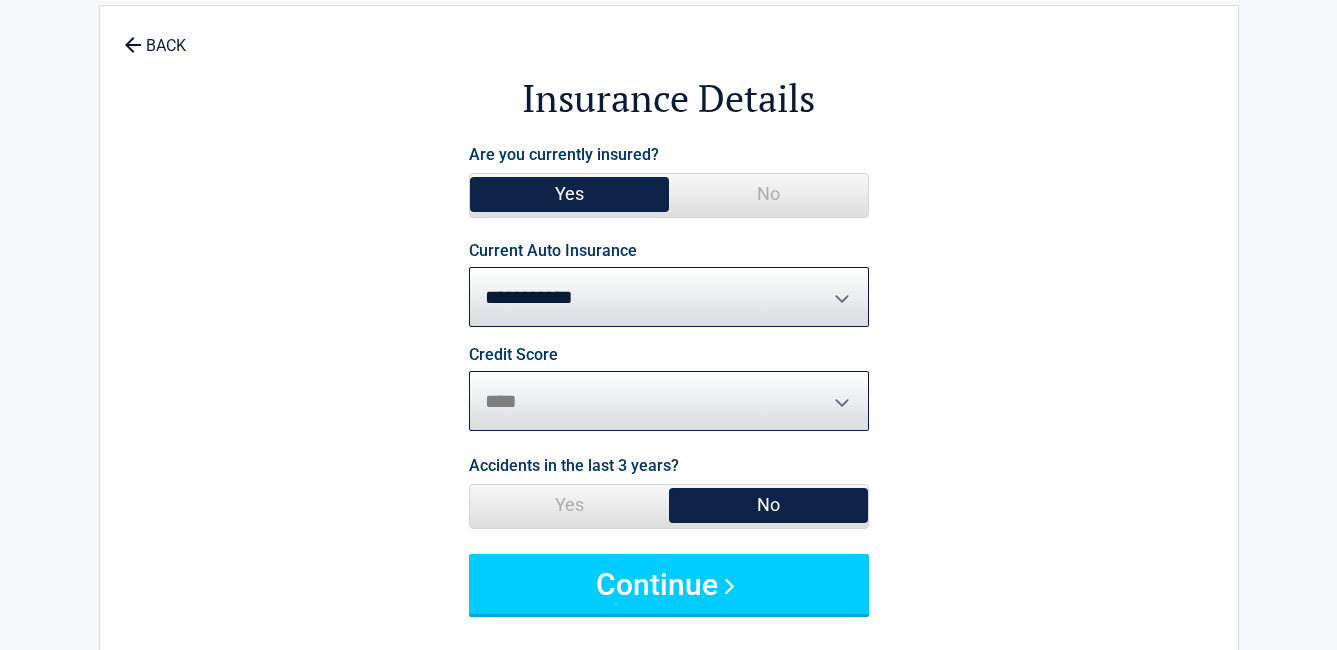scroll, scrollTop: 100, scrollLeft: 0, axis: vertical 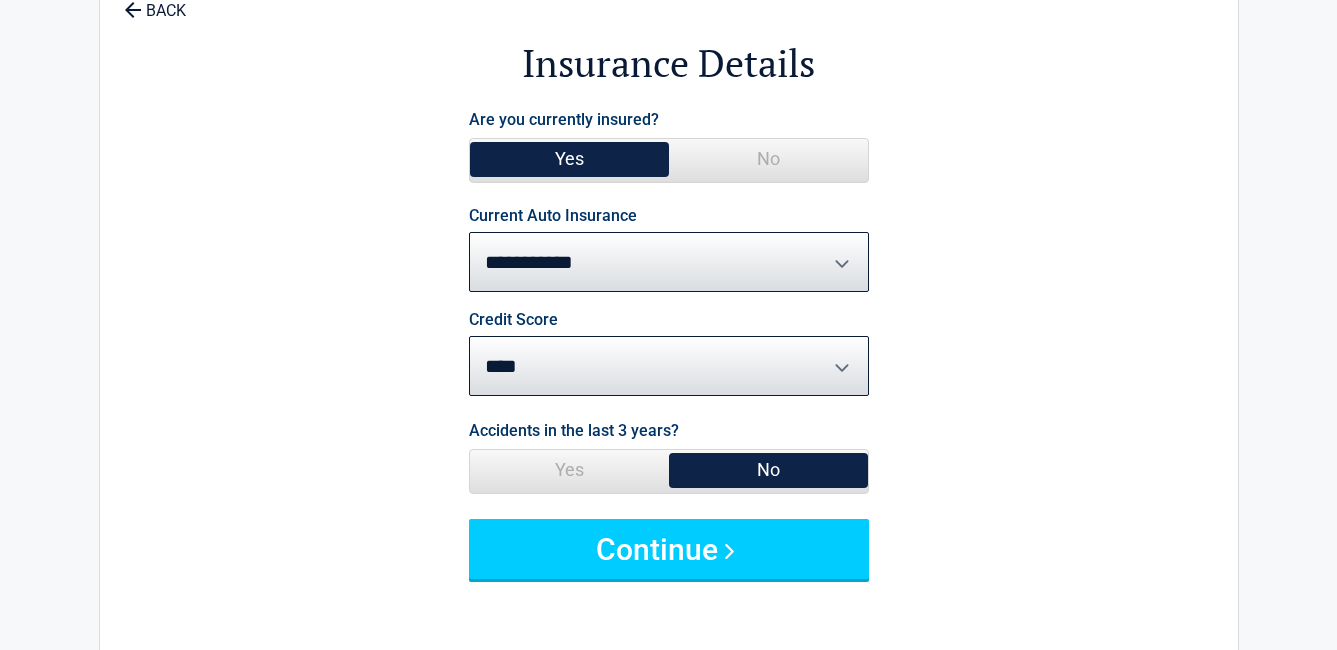 click on "Yes" at bounding box center [569, 470] 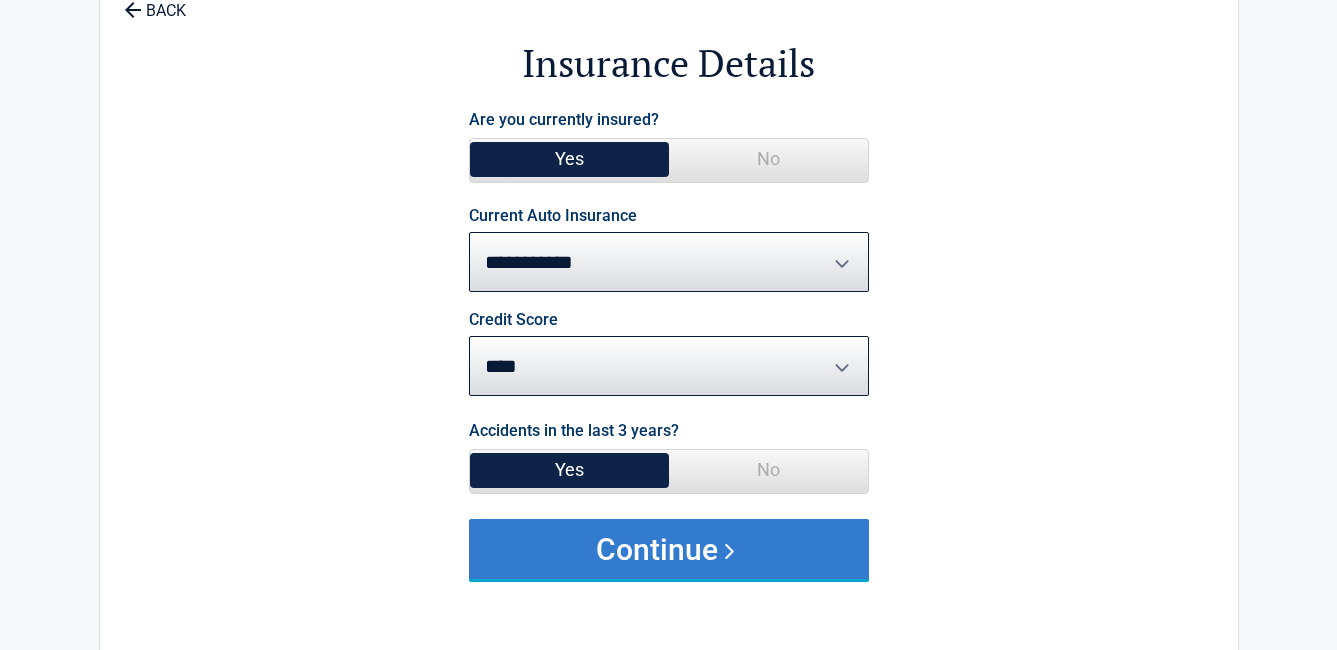 click on "Continue" at bounding box center [669, 549] 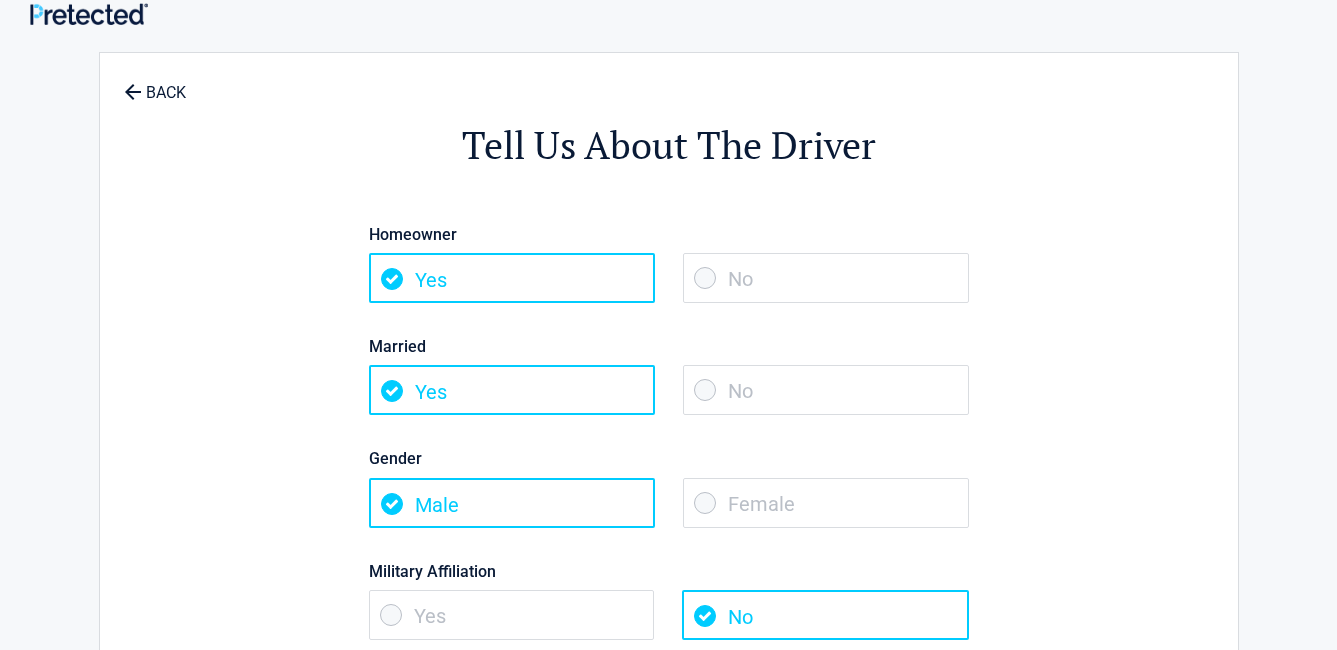 scroll, scrollTop: 0, scrollLeft: 0, axis: both 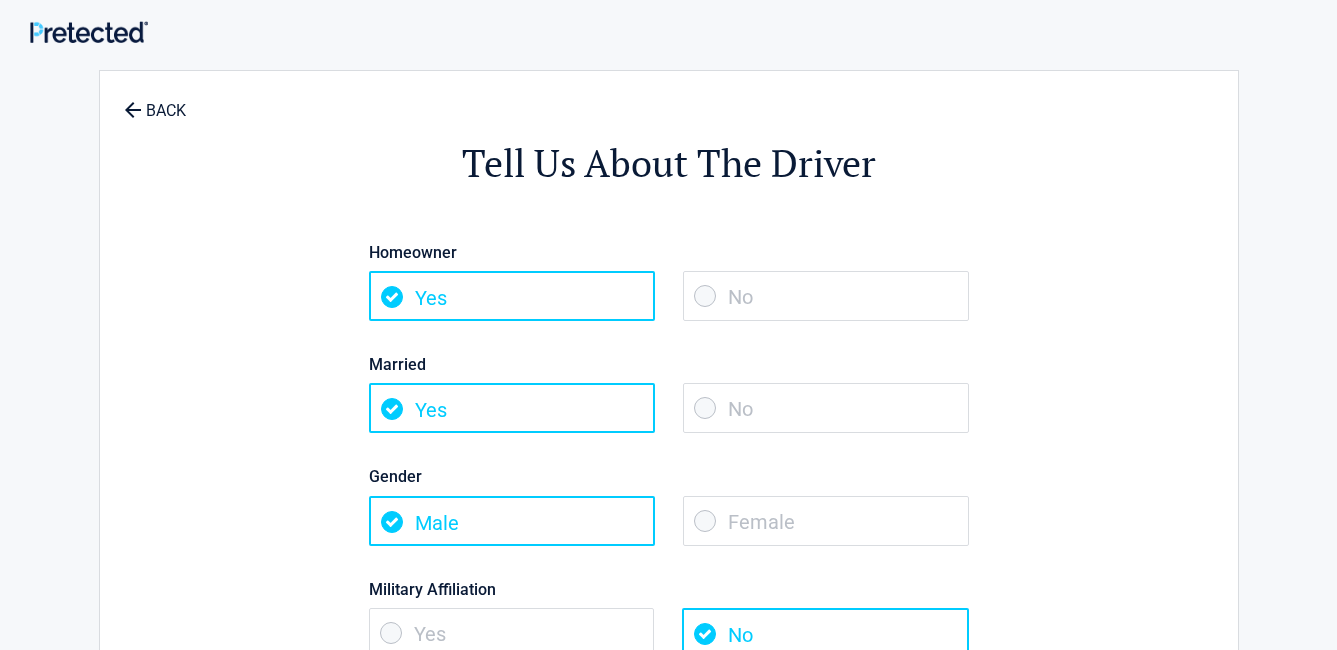 click on "No" at bounding box center [826, 408] 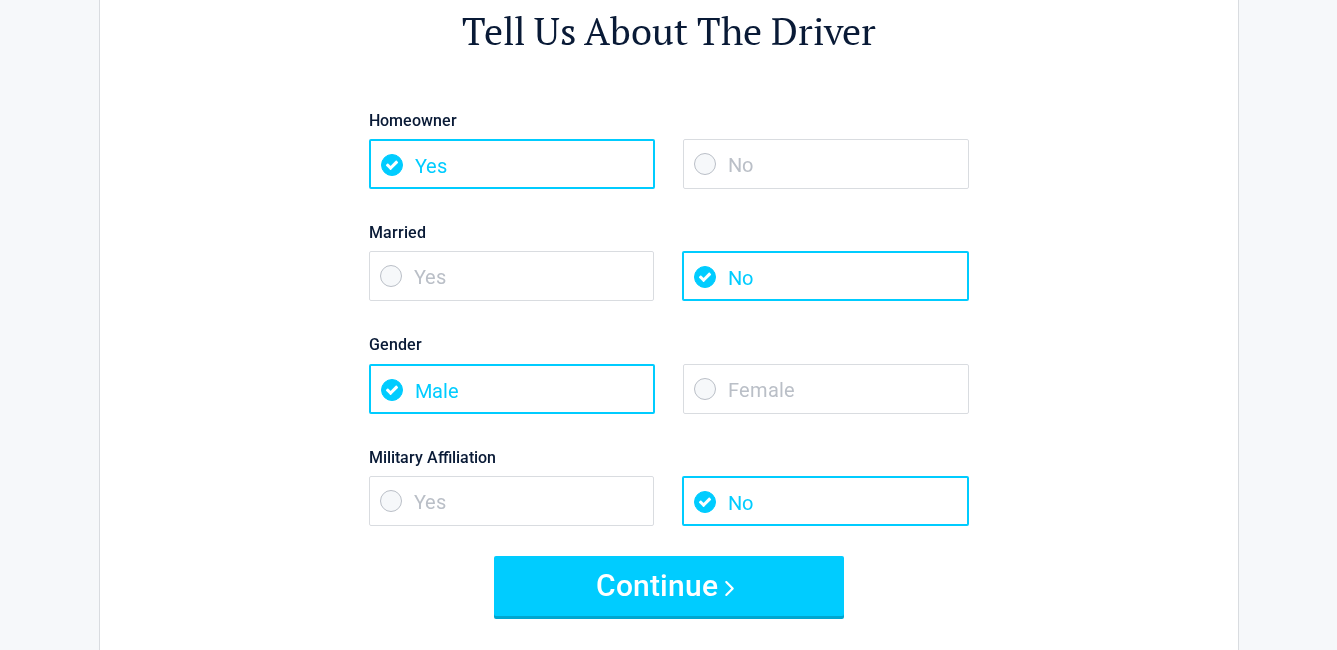 scroll, scrollTop: 300, scrollLeft: 0, axis: vertical 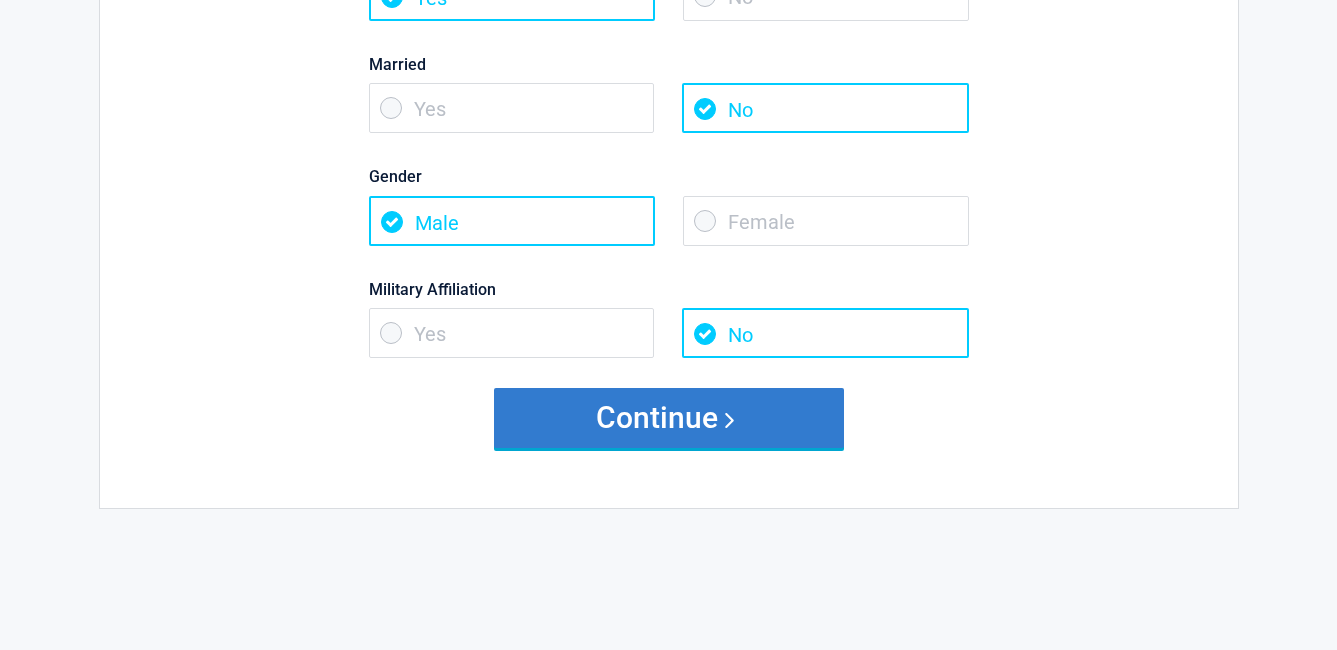 click on "Continue" at bounding box center (669, 418) 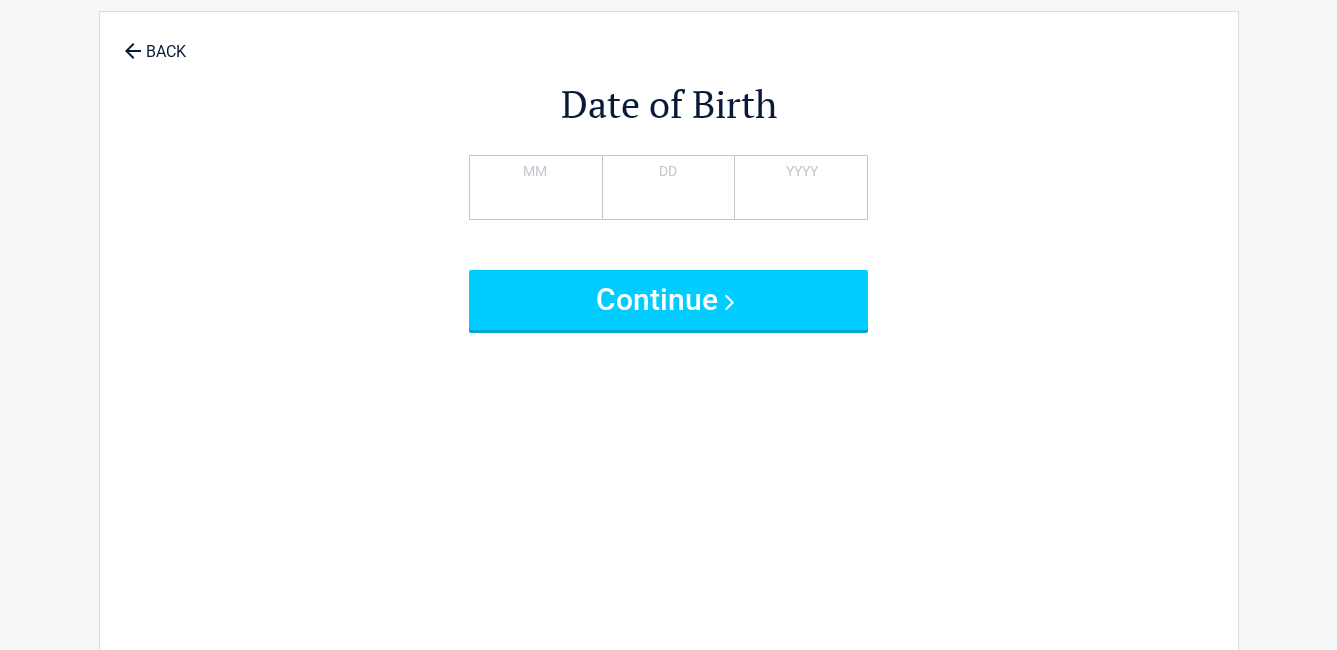 scroll, scrollTop: 0, scrollLeft: 0, axis: both 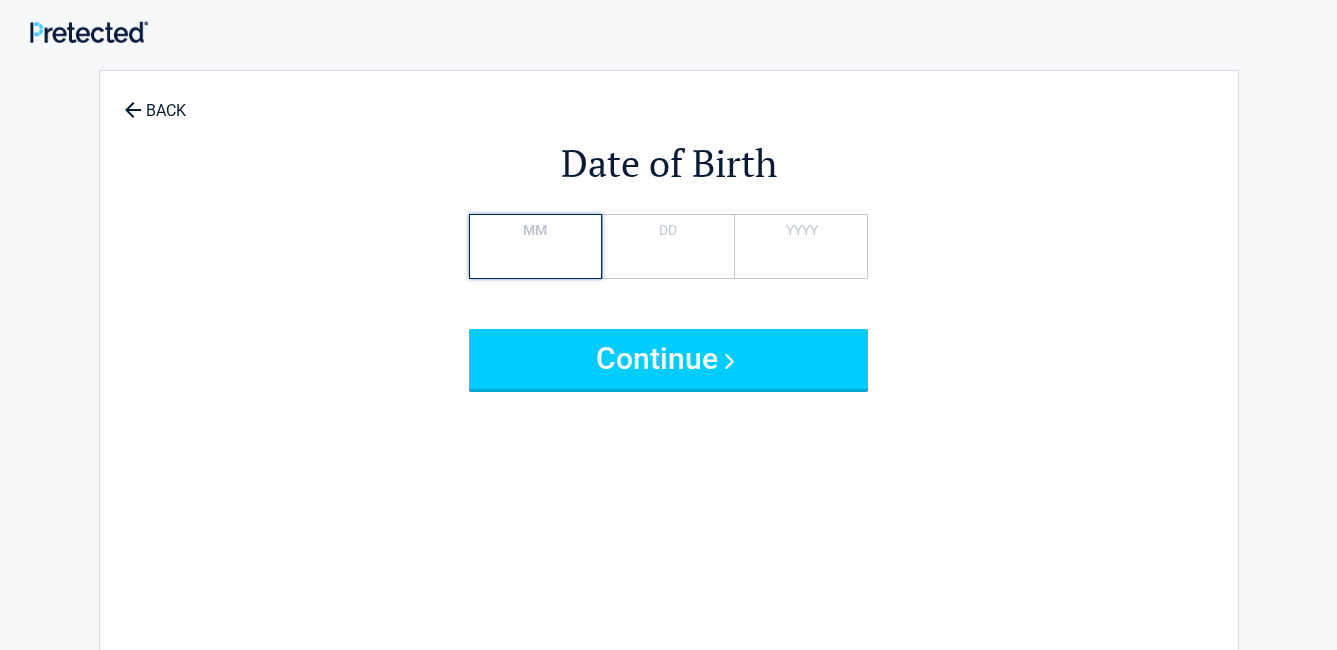 click on "*" at bounding box center [535, 246] 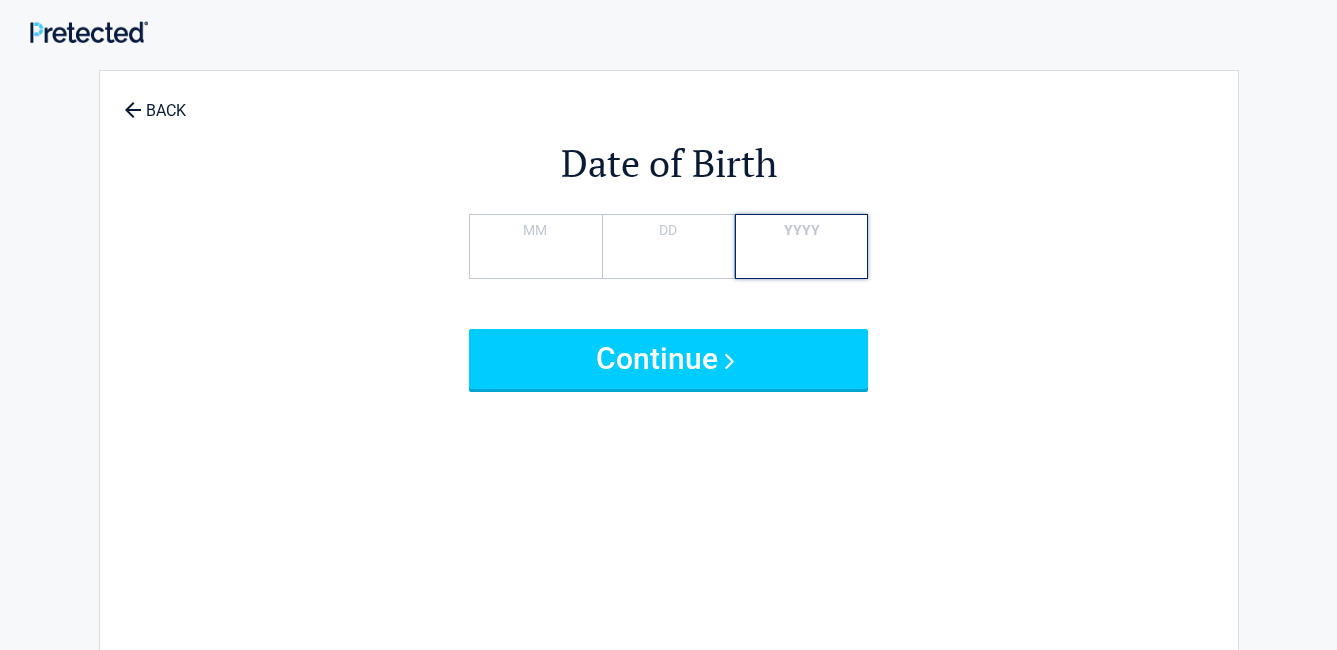click on "****" at bounding box center [801, 246] 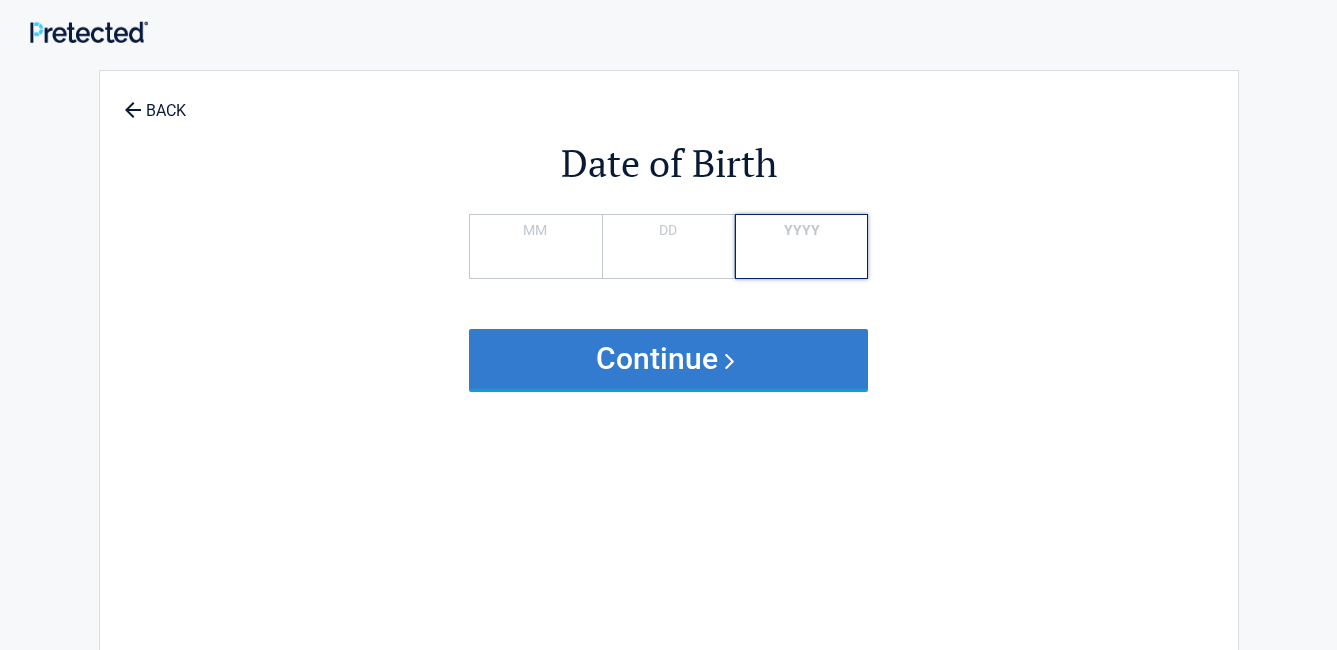 type on "****" 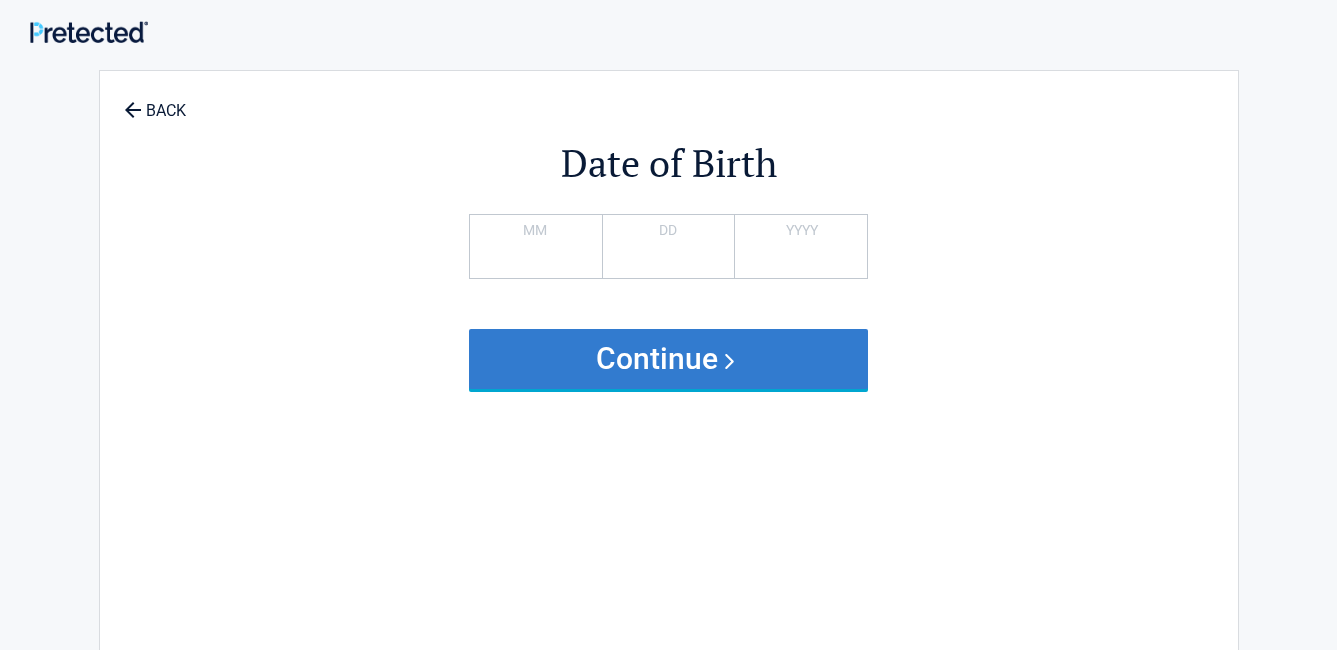 click on "Continue" at bounding box center [669, 359] 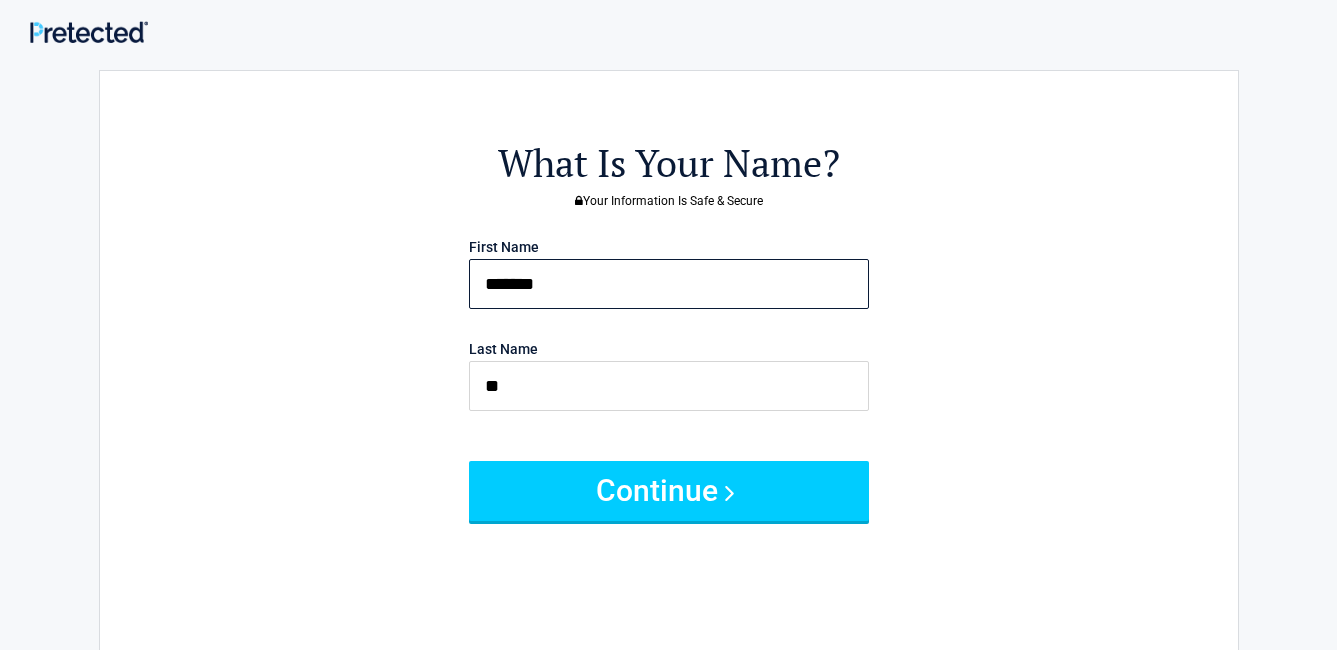 click on "*******" at bounding box center (669, 284) 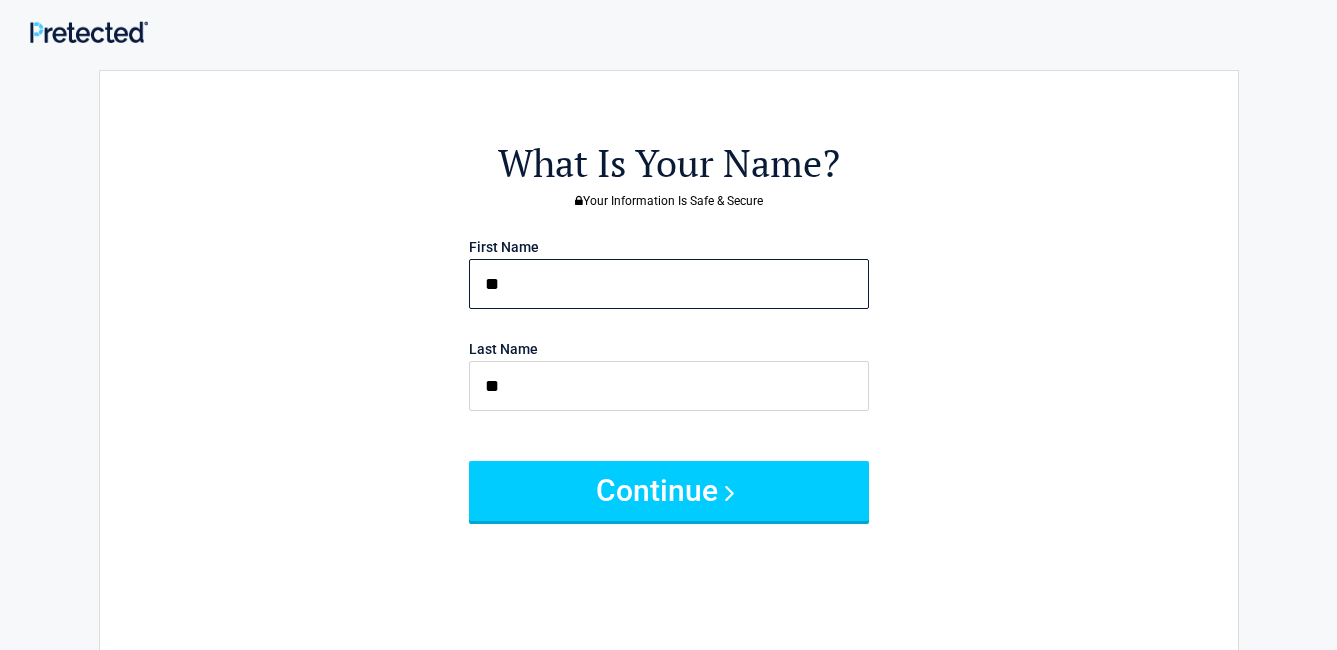 type on "*" 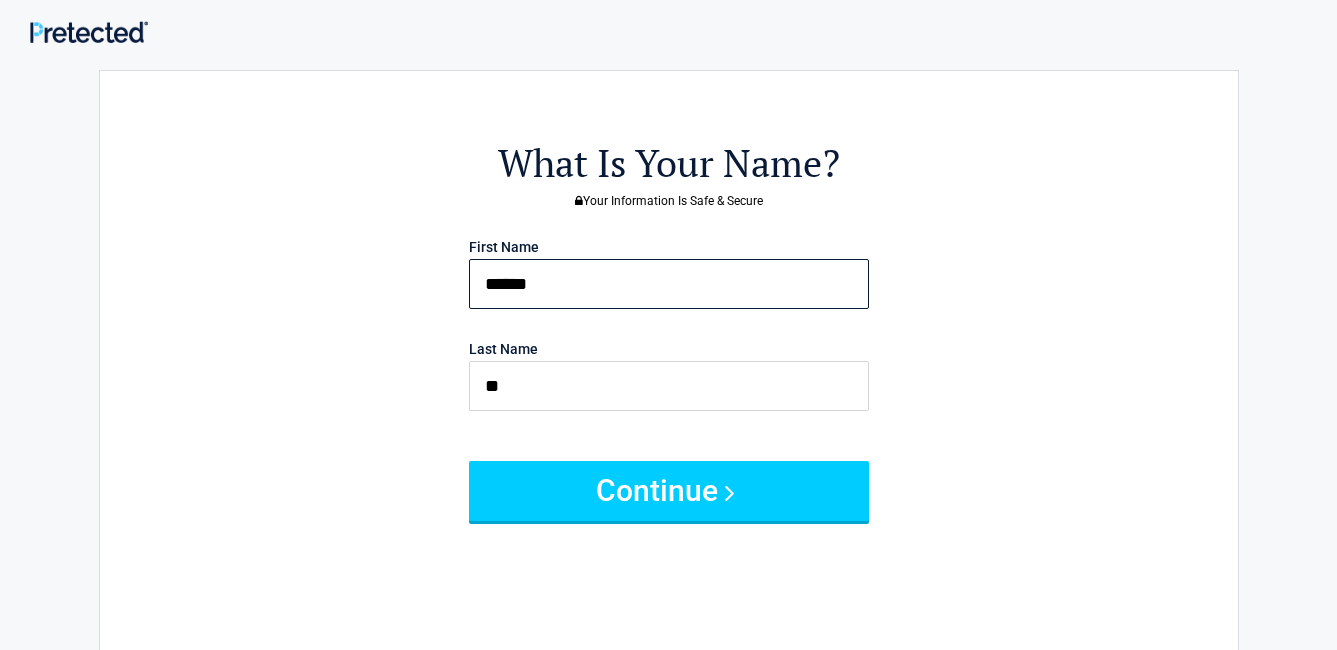 type on "******" 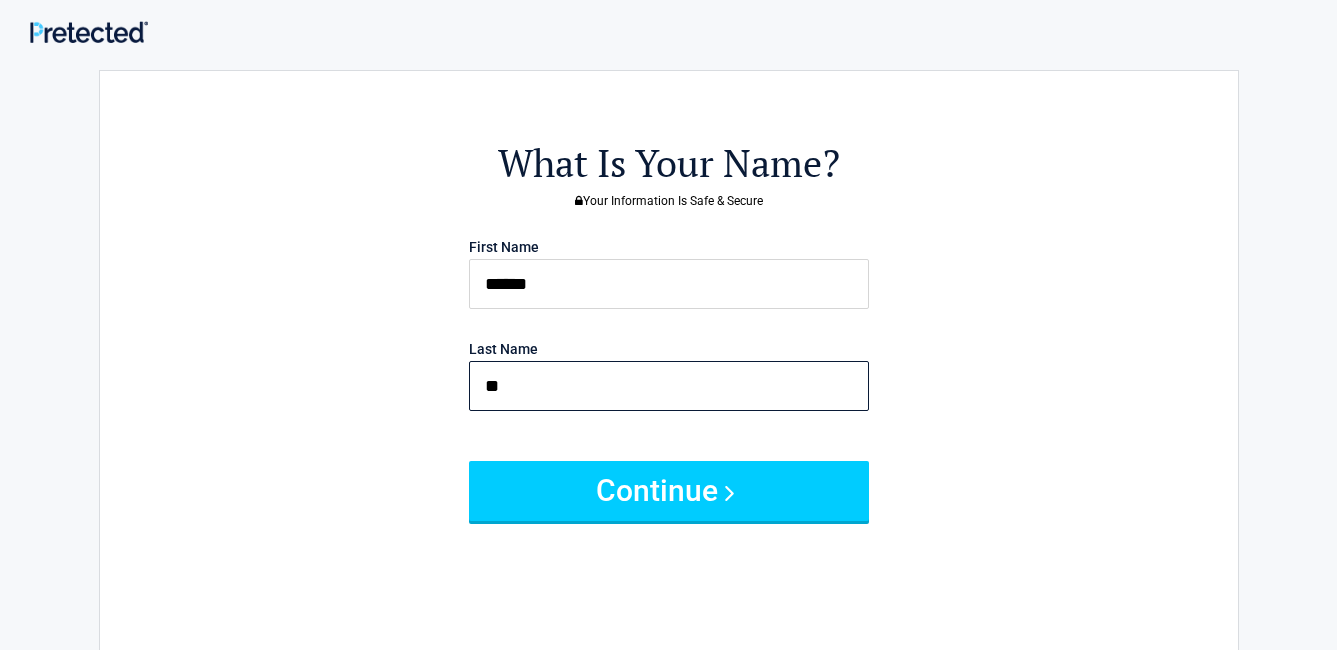 click on "**" at bounding box center [669, 386] 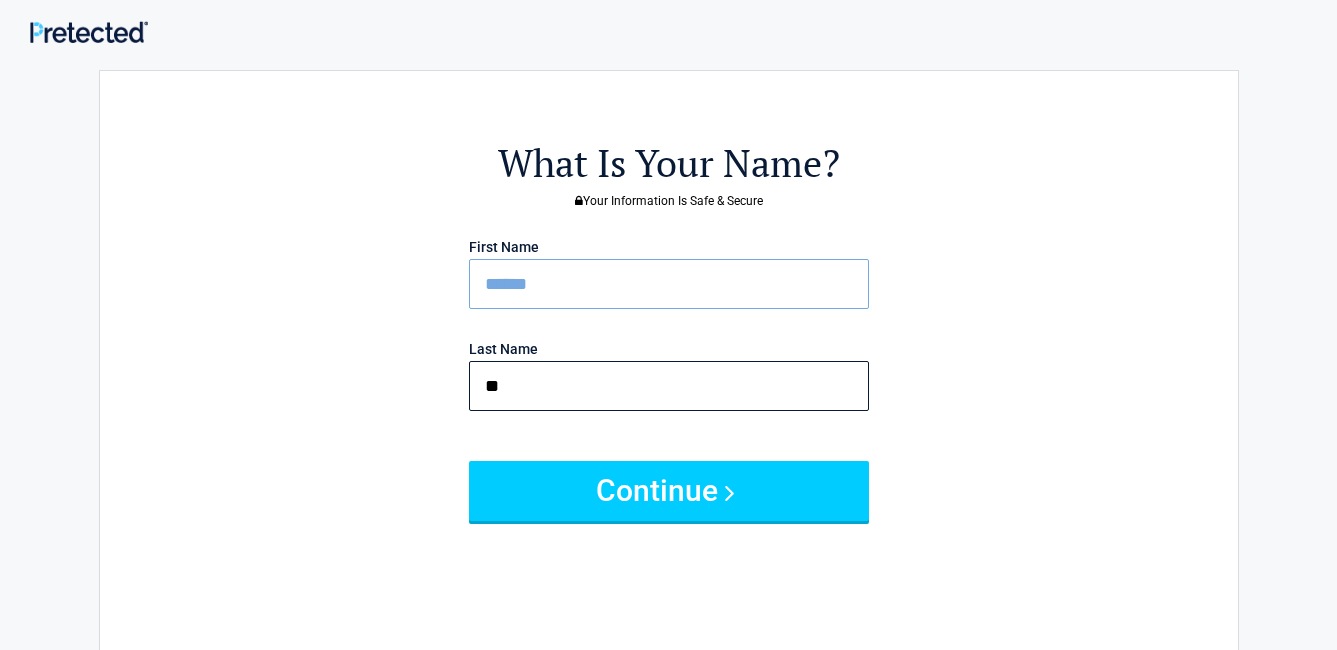 type on "*" 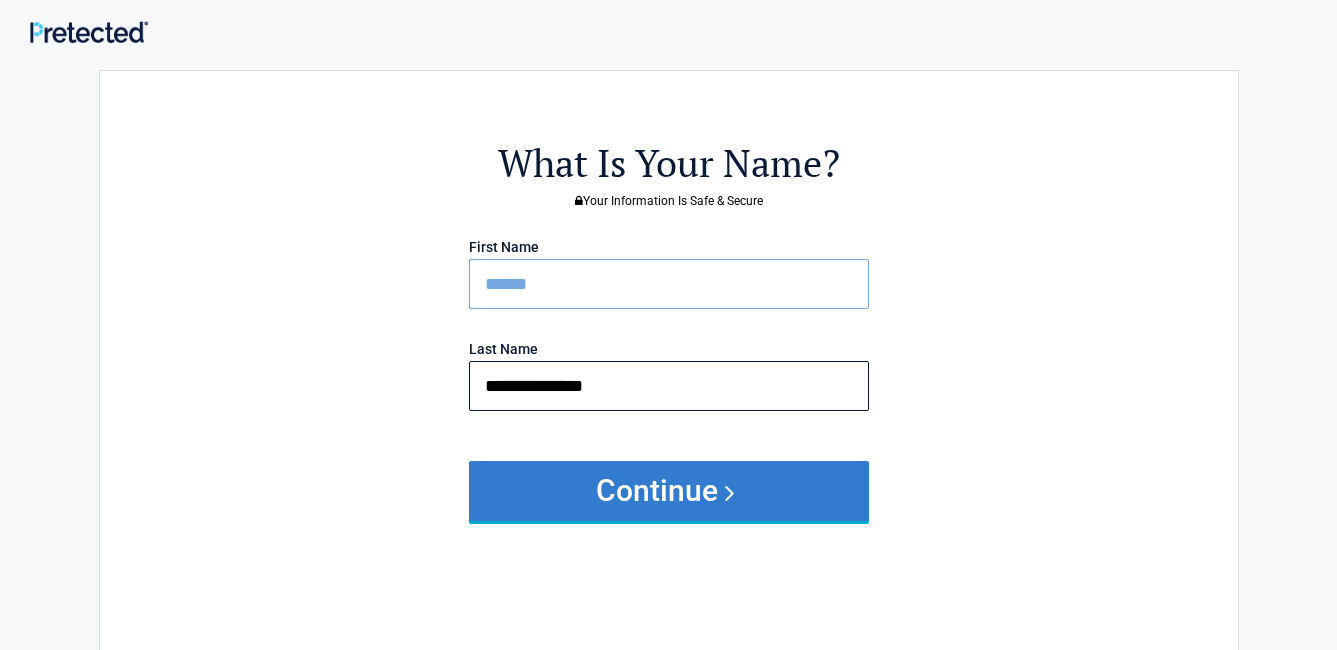 type on "**********" 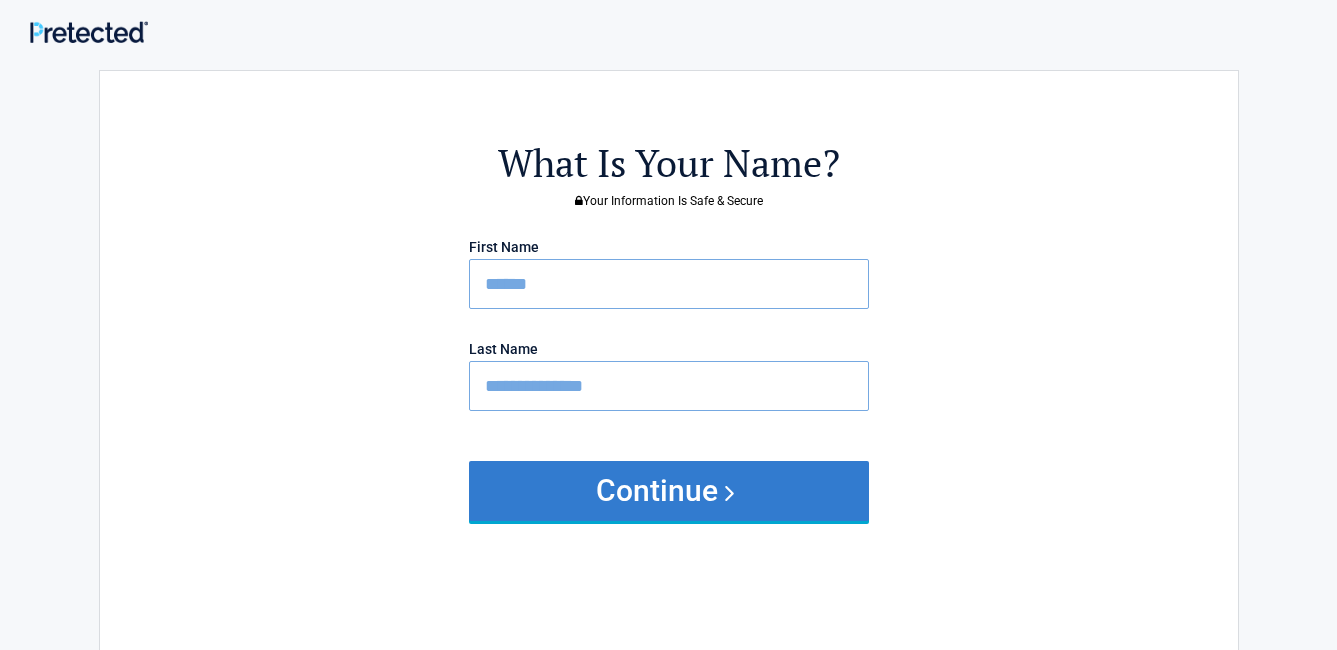 click on "Continue" at bounding box center [669, 491] 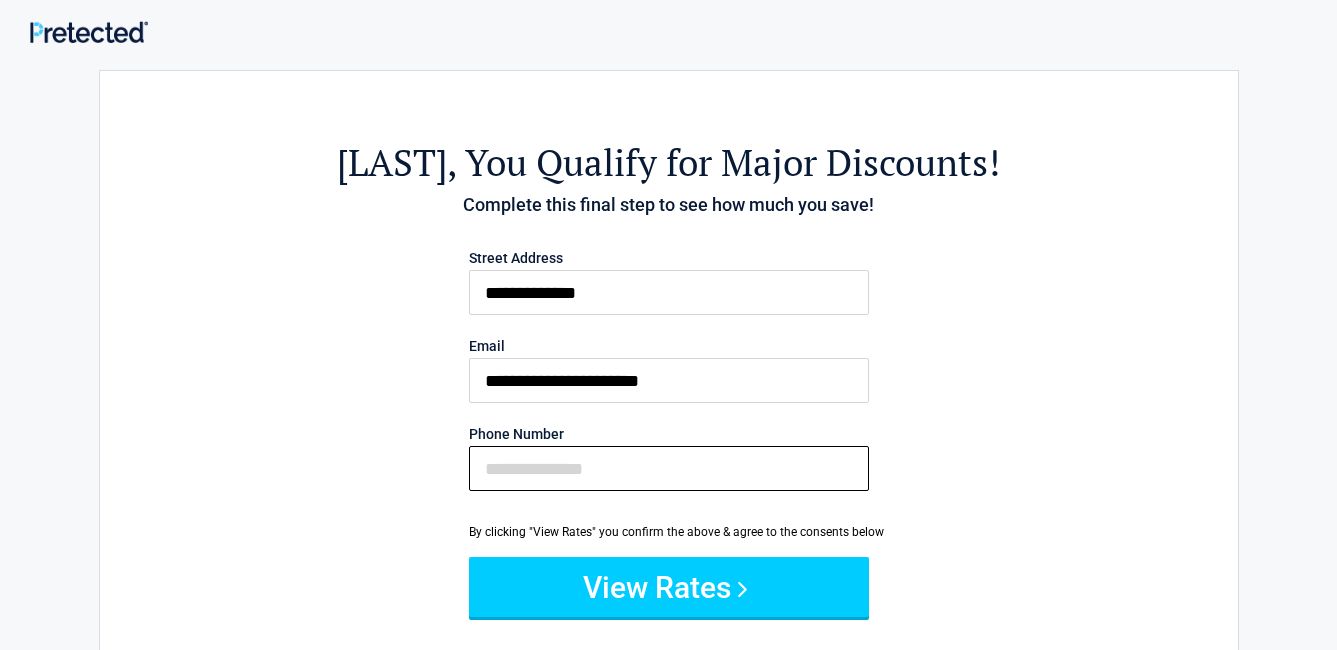 click on "Phone Number" at bounding box center (669, 468) 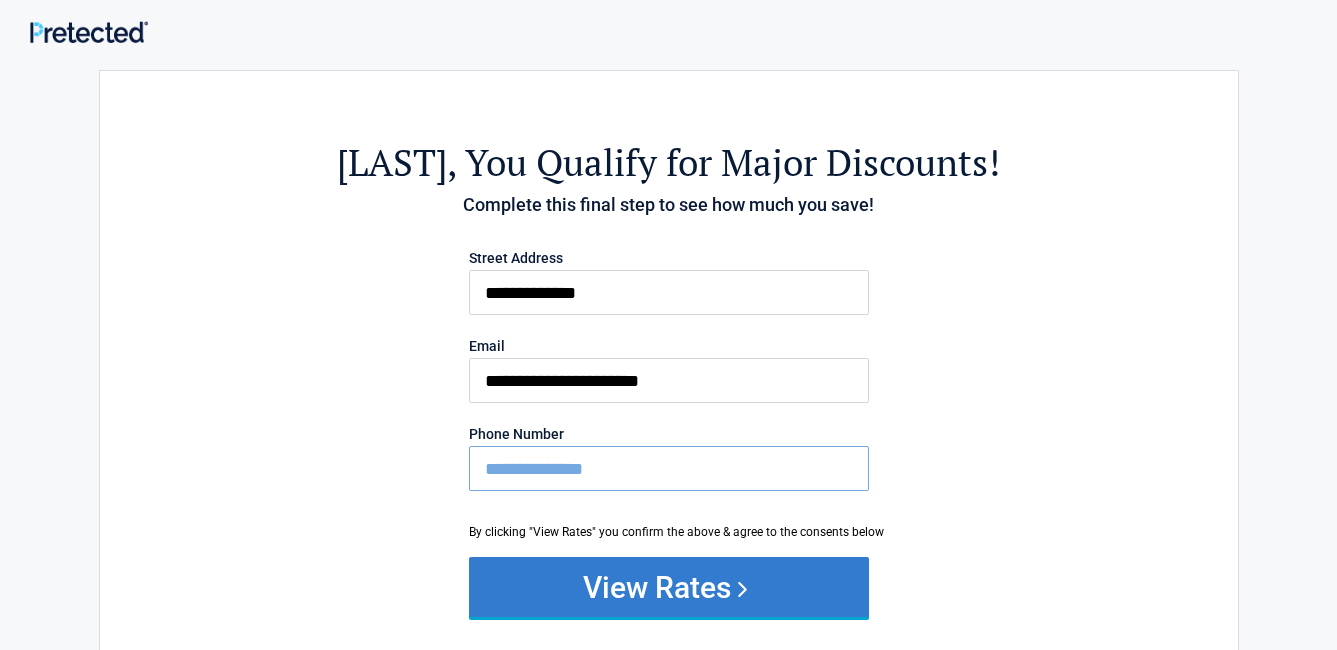 click on "View Rates" at bounding box center (669, 587) 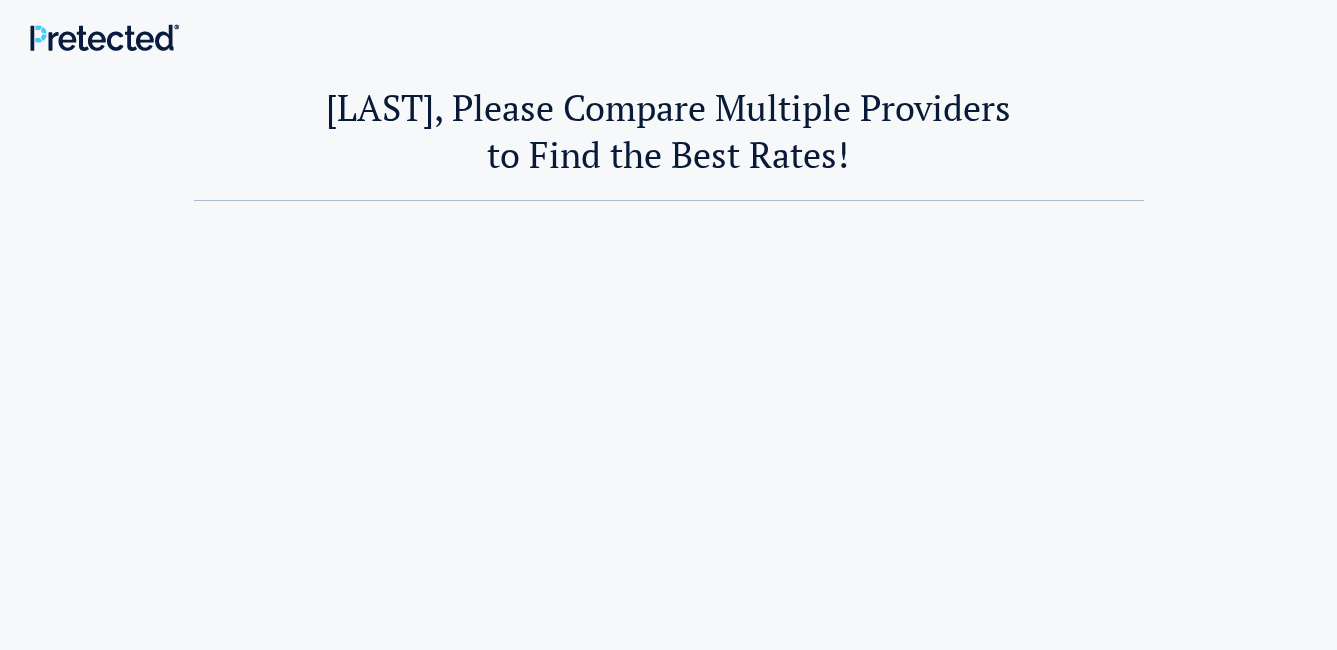 scroll, scrollTop: 0, scrollLeft: 0, axis: both 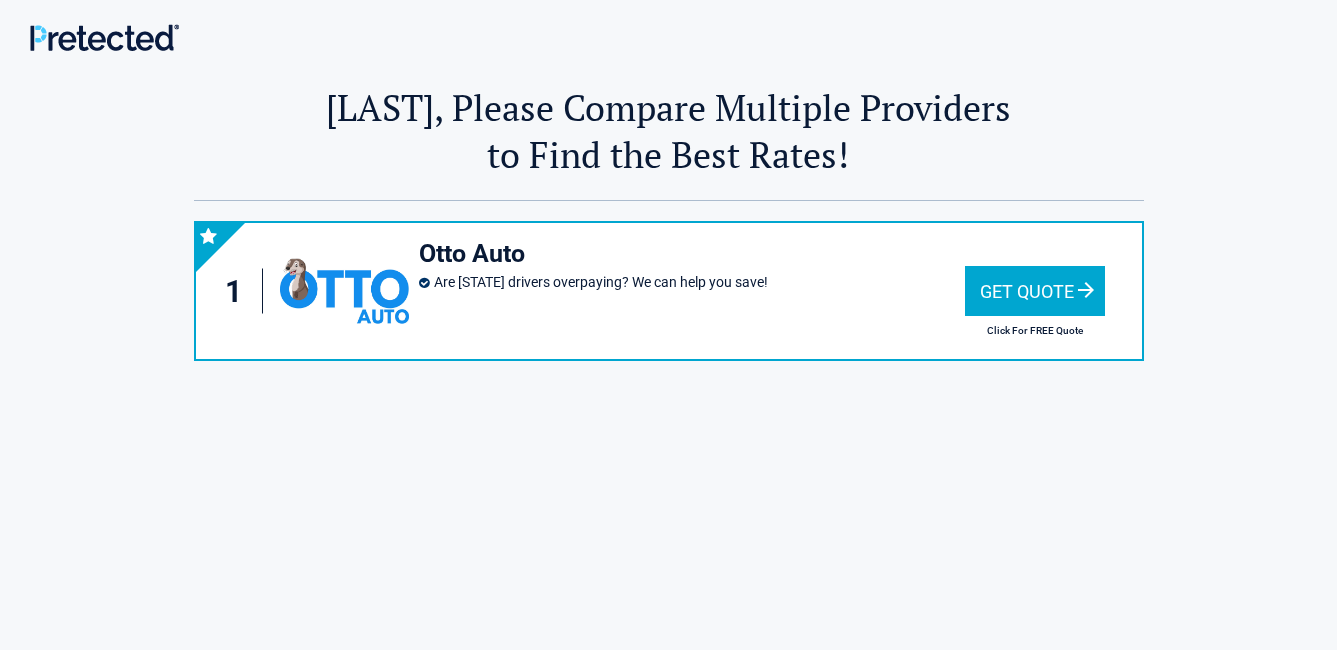 click on "Get Quote" at bounding box center (1035, 291) 